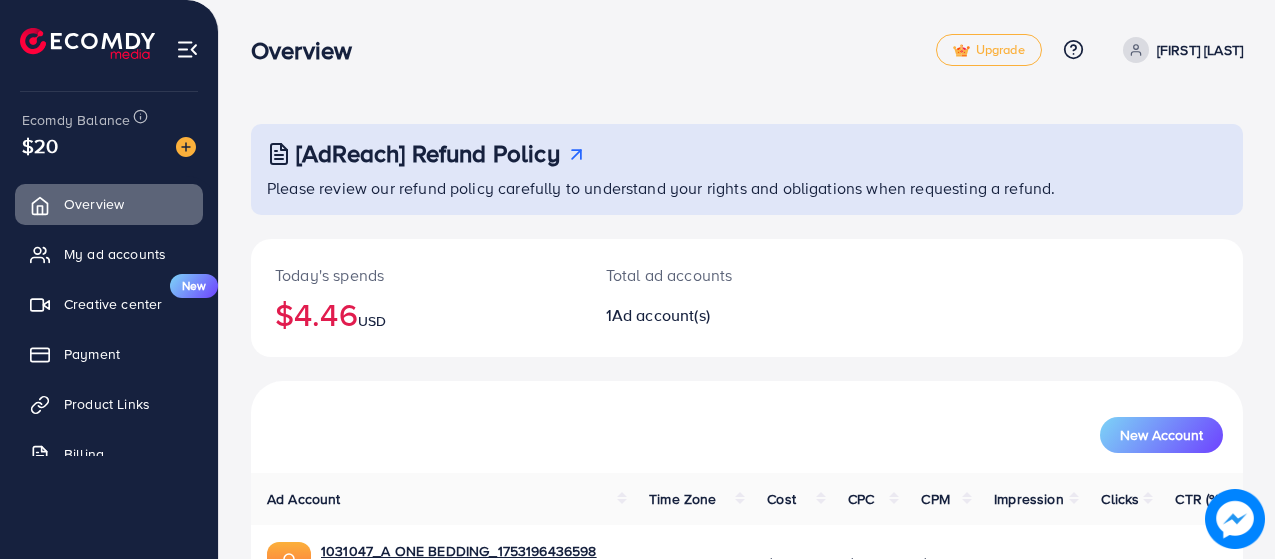 scroll, scrollTop: 0, scrollLeft: 0, axis: both 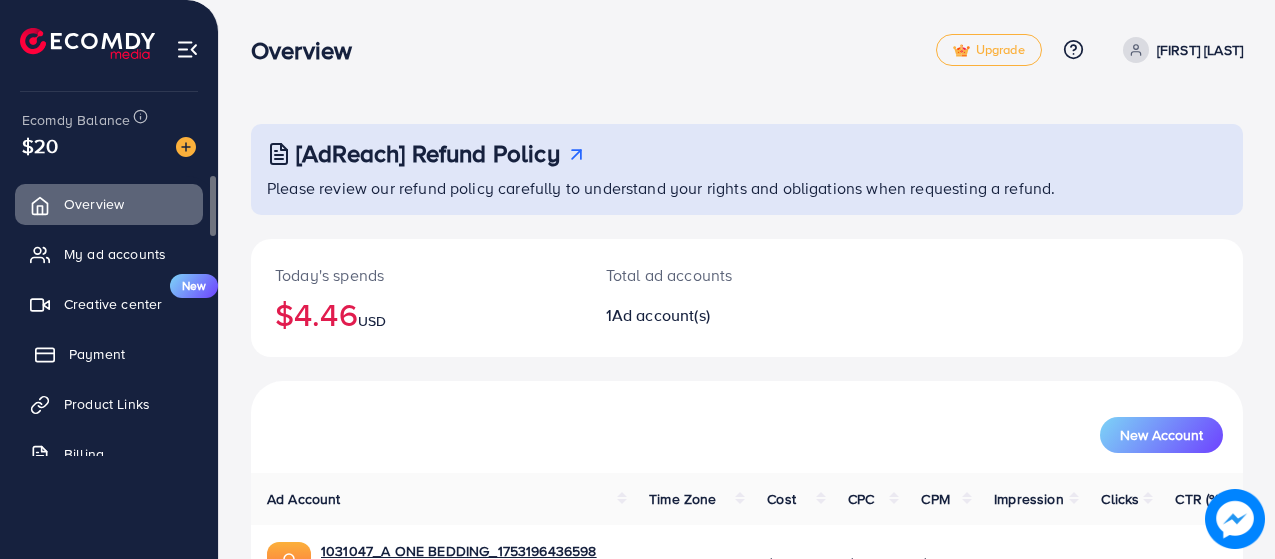 click on "Payment" at bounding box center (97, 354) 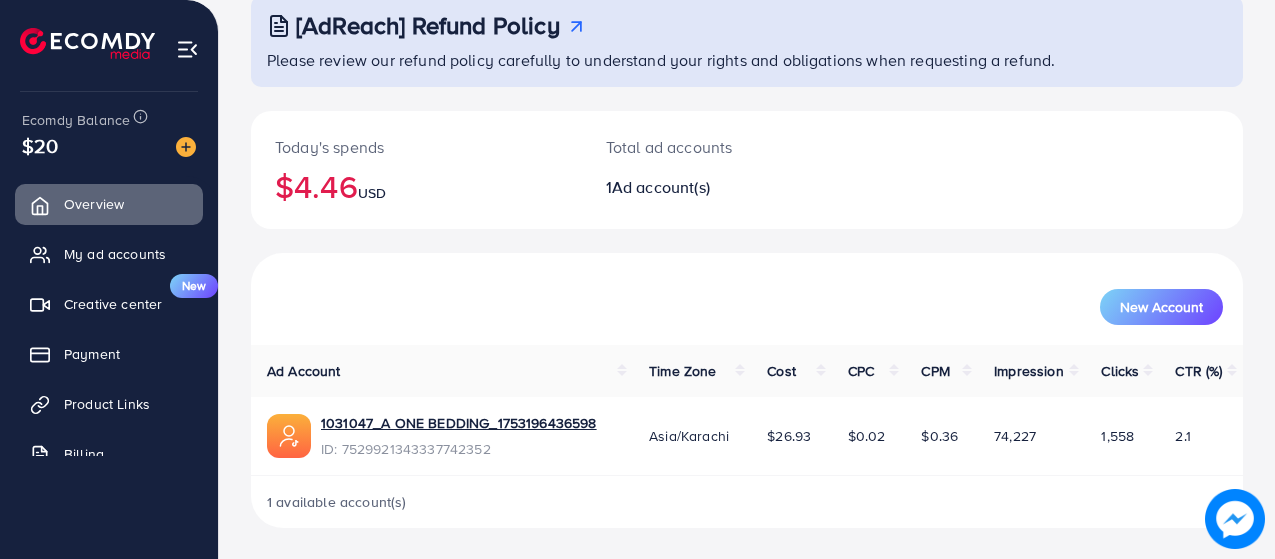 scroll, scrollTop: 129, scrollLeft: 0, axis: vertical 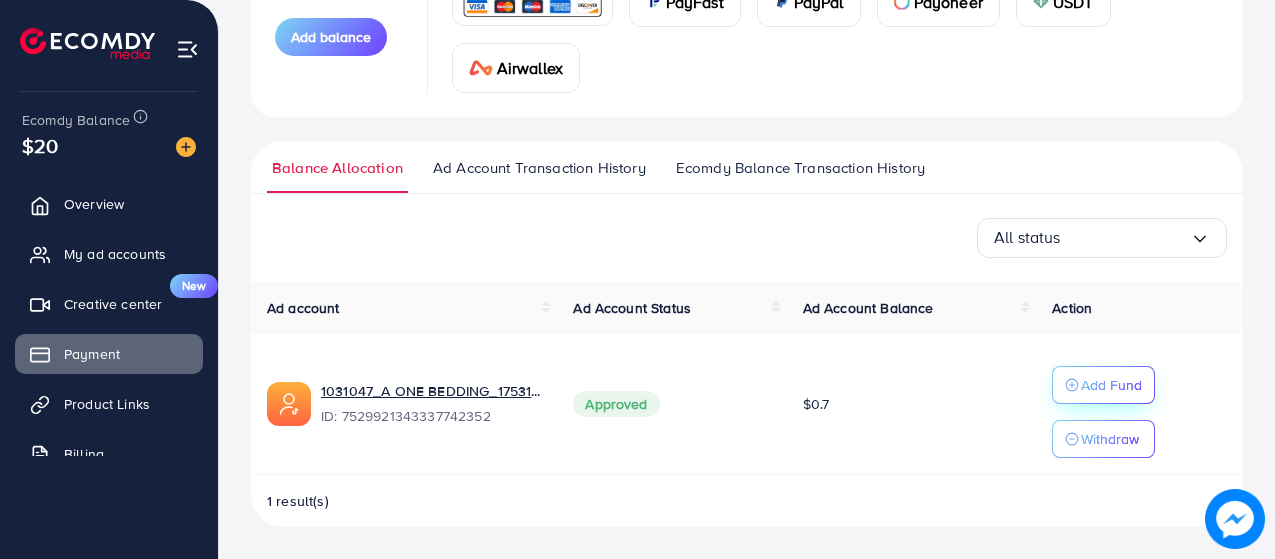 click on "Add Fund" at bounding box center [1111, 385] 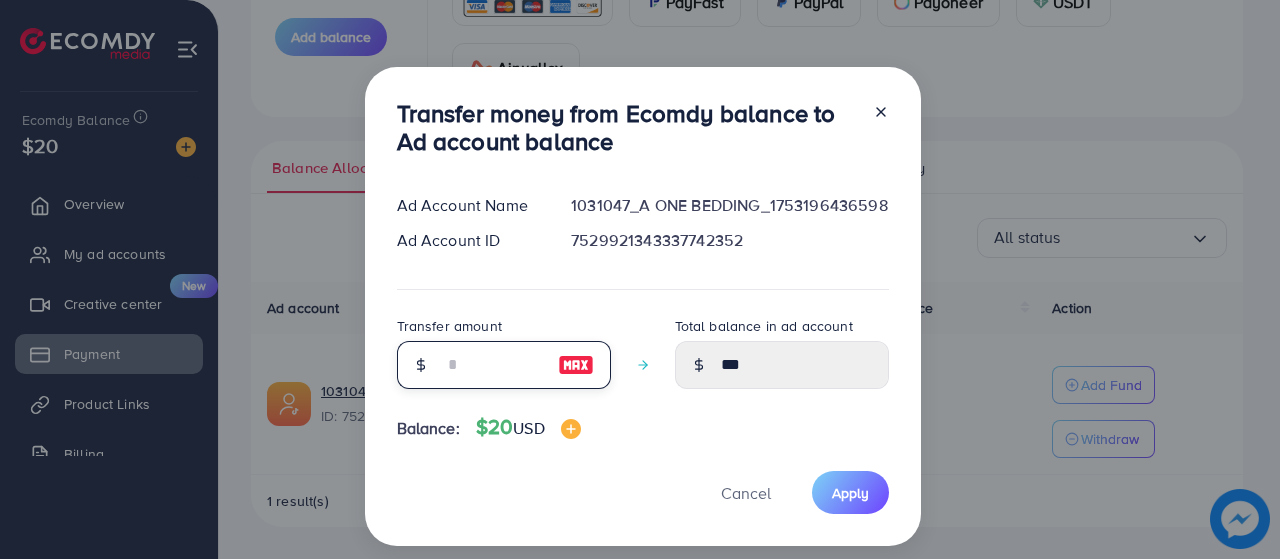 click at bounding box center [493, 365] 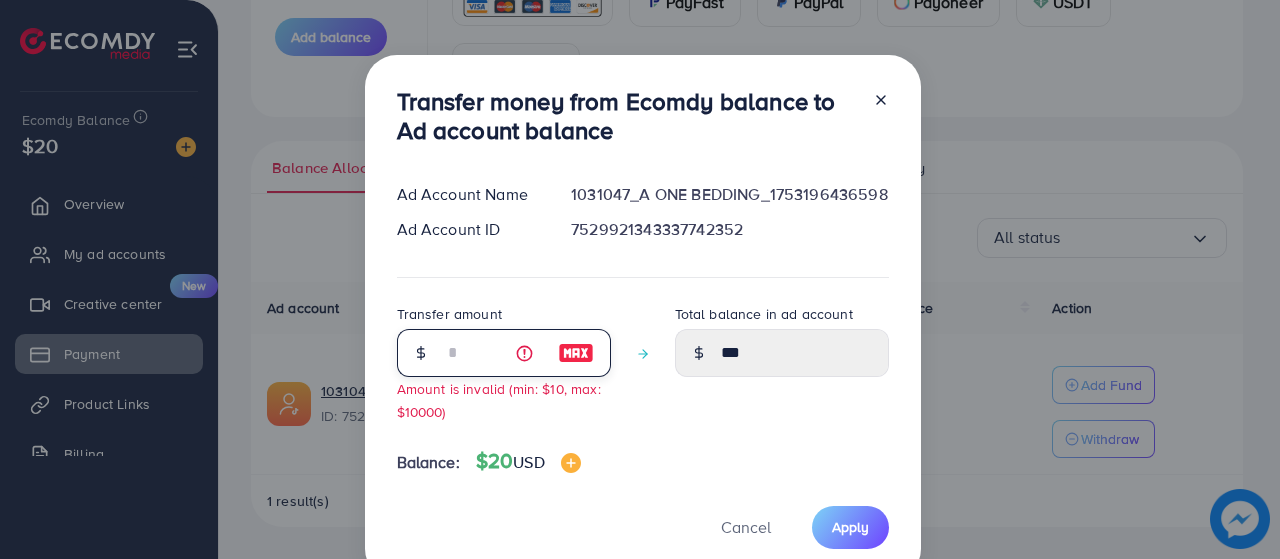 type on "****" 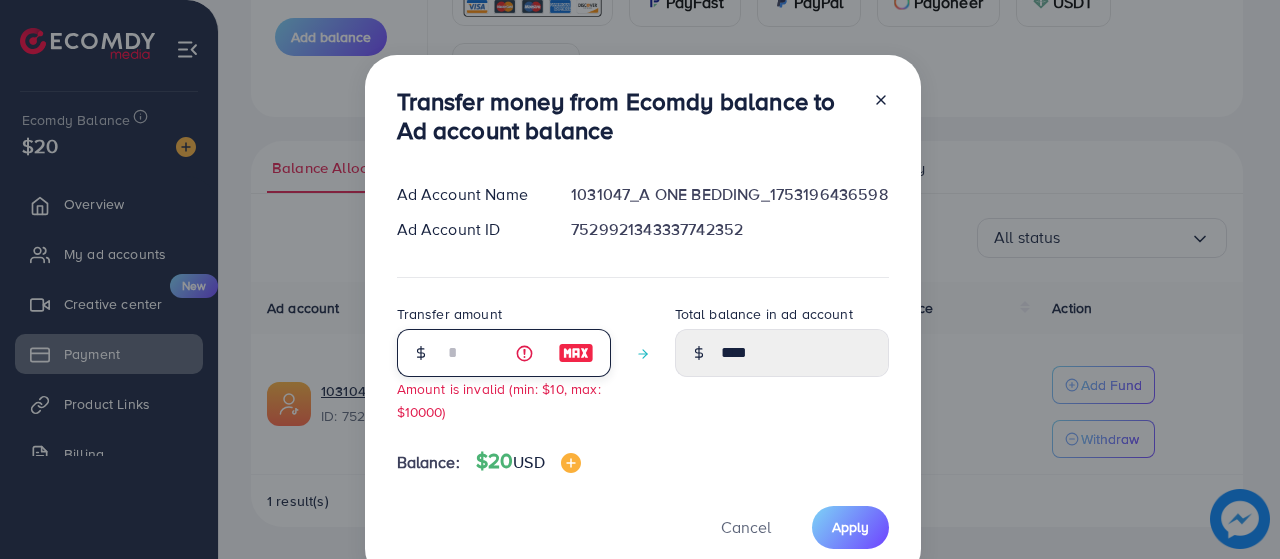 type on "**" 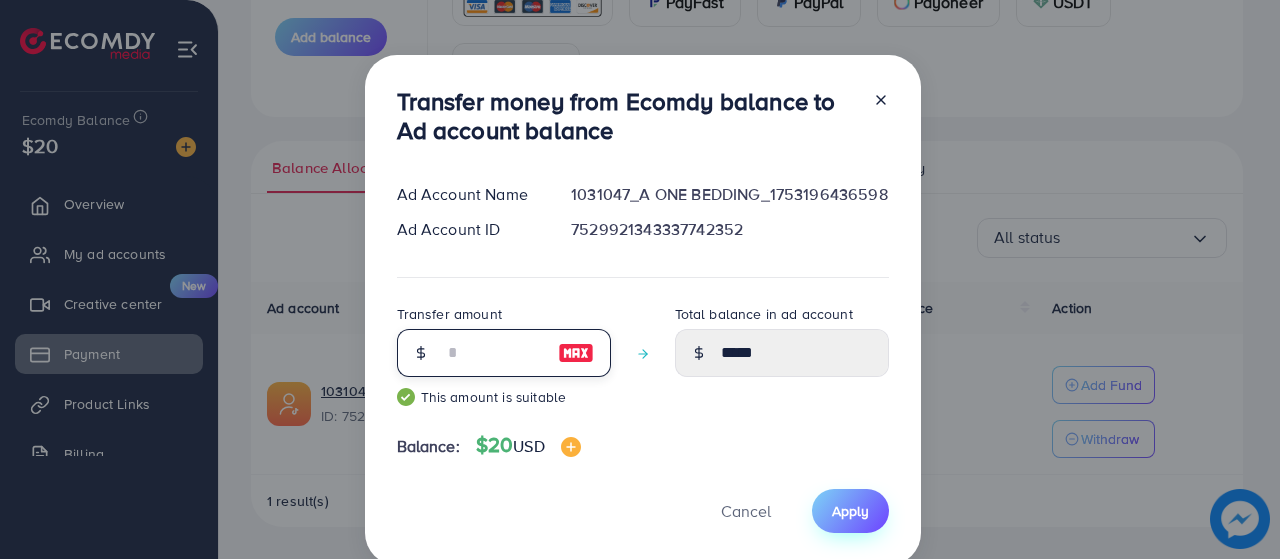 type on "**" 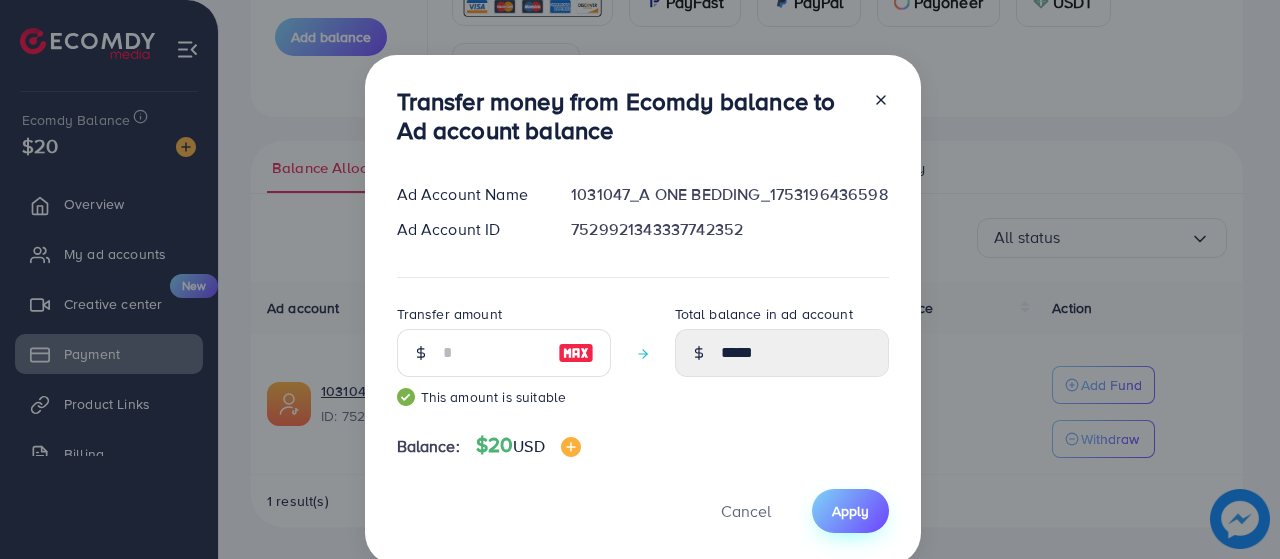 click on "Apply" at bounding box center (850, 511) 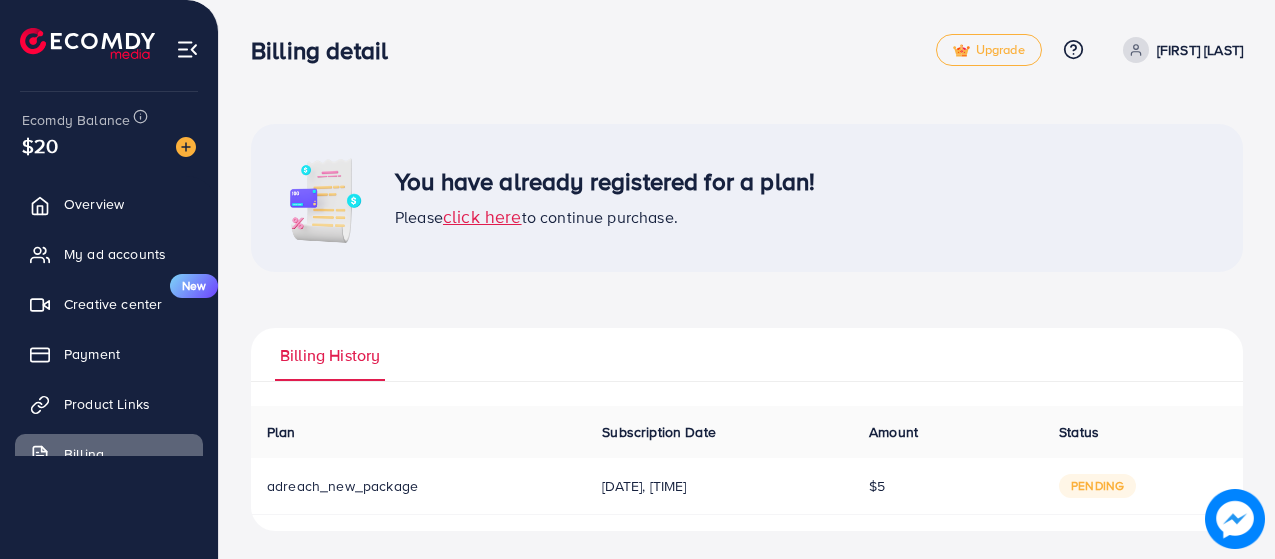 scroll, scrollTop: 4, scrollLeft: 0, axis: vertical 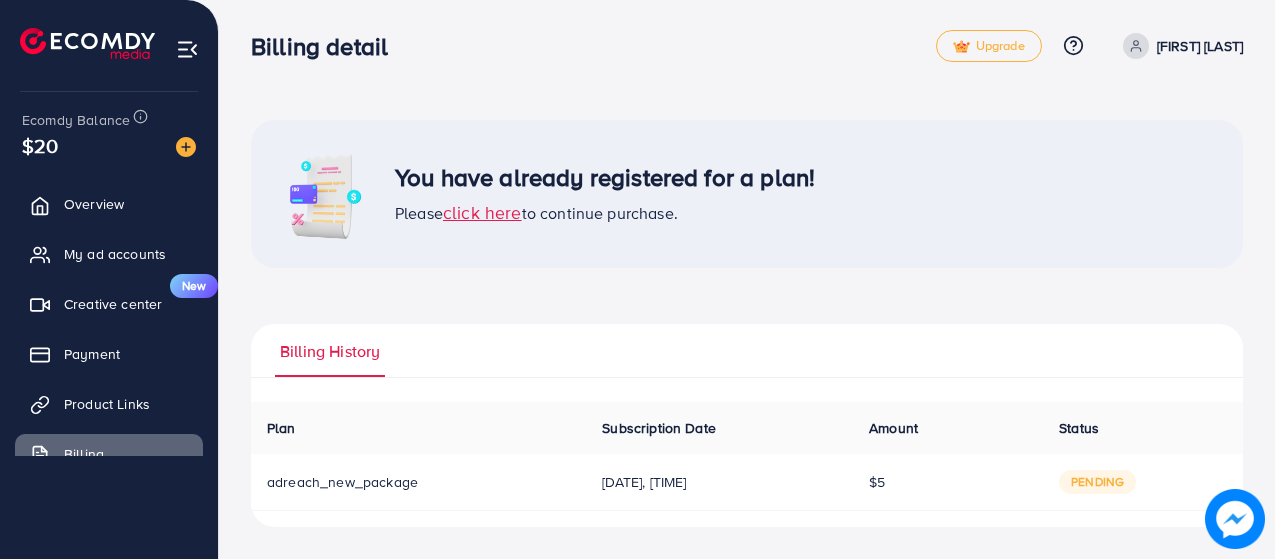 click on "click here" at bounding box center [482, 212] 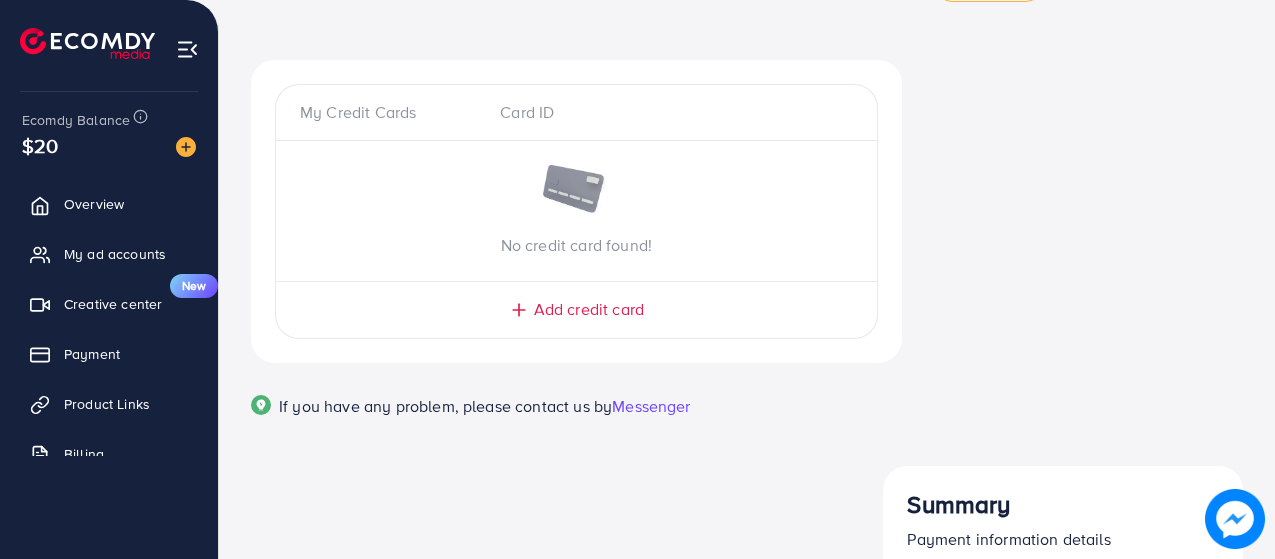 scroll, scrollTop: 0, scrollLeft: 0, axis: both 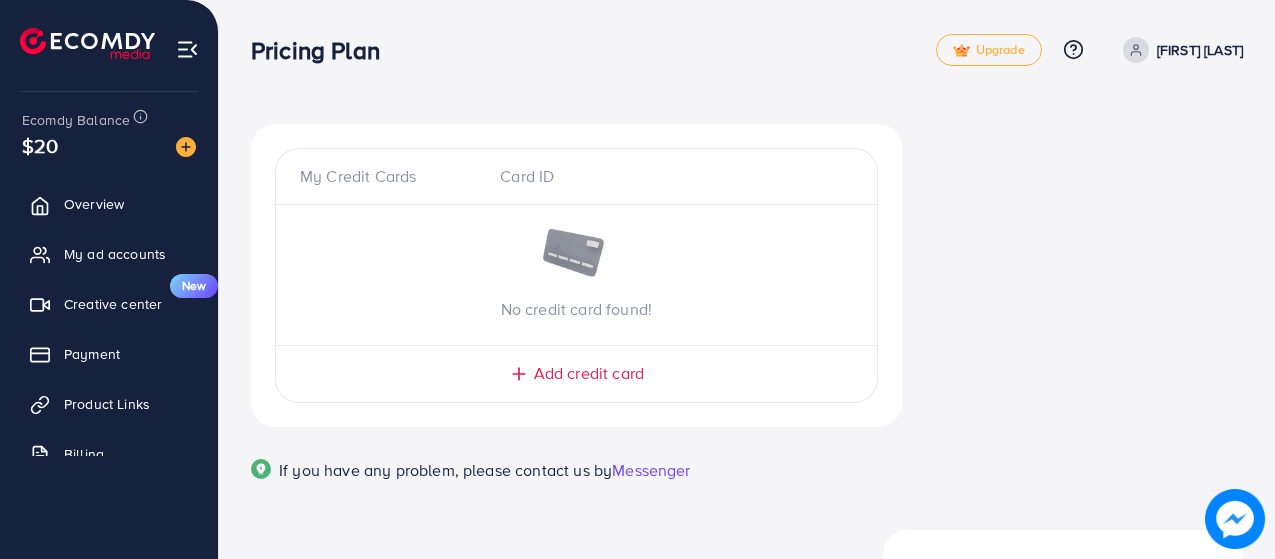 click on "My Credit Cards" at bounding box center (392, 176) 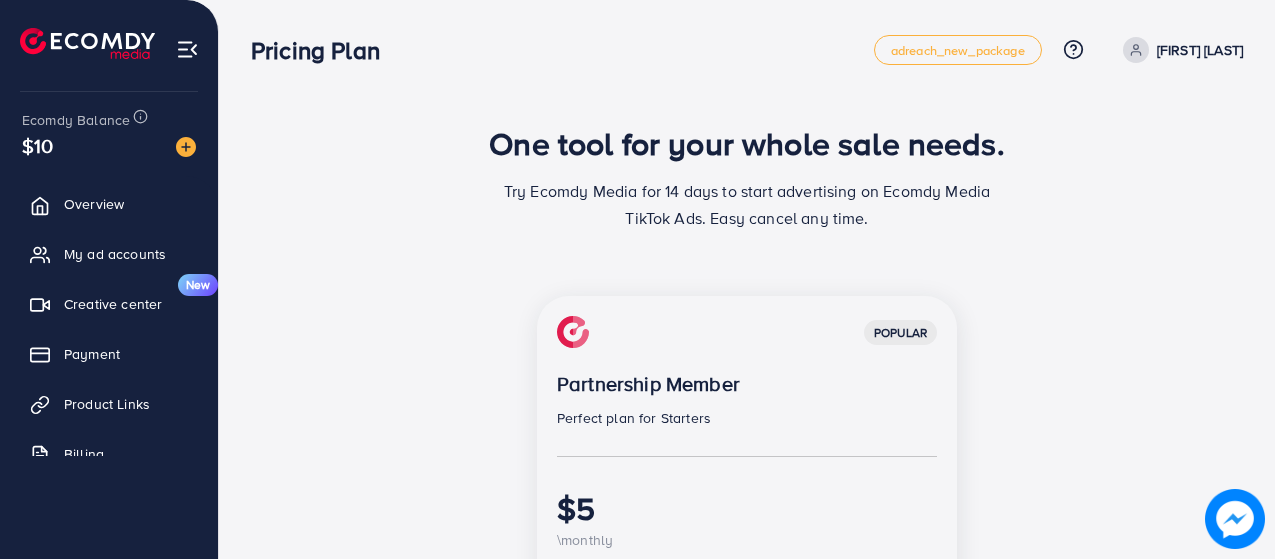 scroll, scrollTop: 400, scrollLeft: 0, axis: vertical 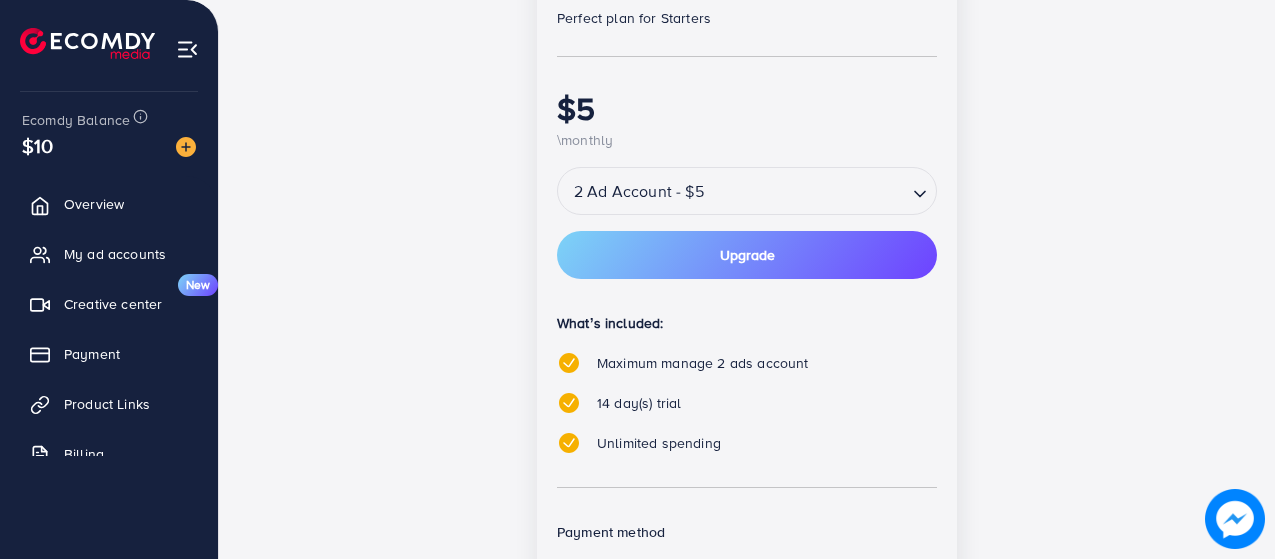 click at bounding box center (807, 191) 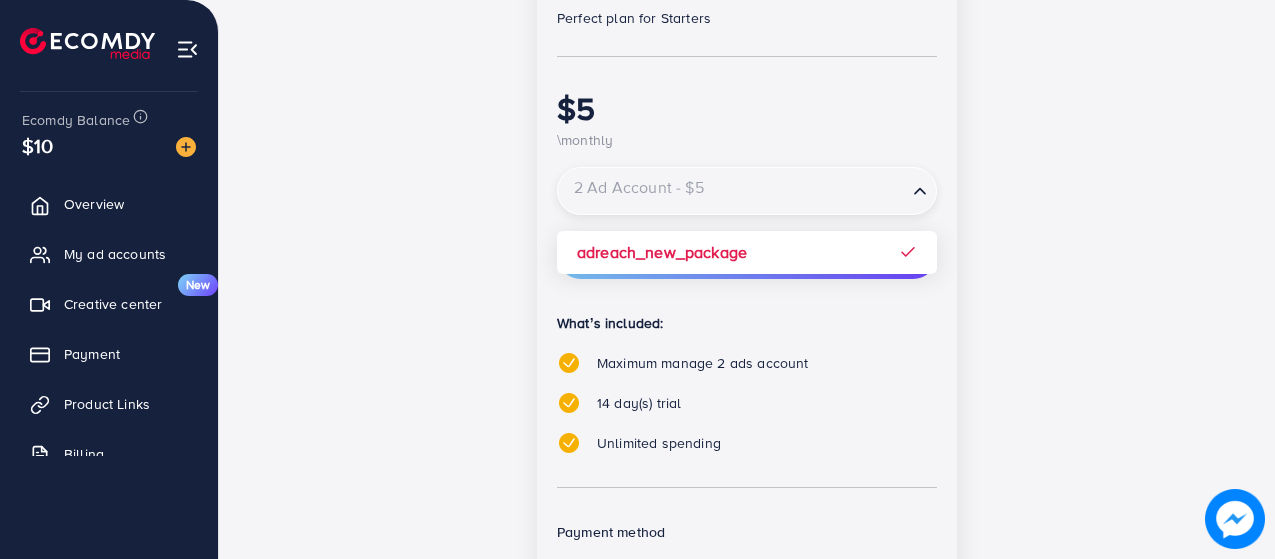 click at bounding box center (732, 191) 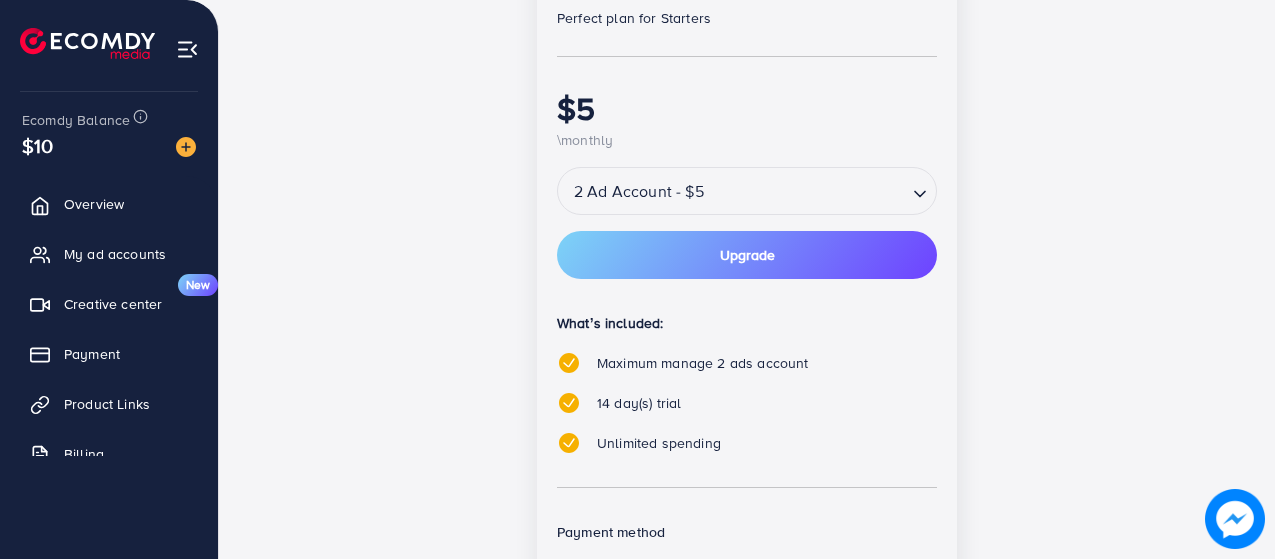 click on "$5" at bounding box center (747, 108) 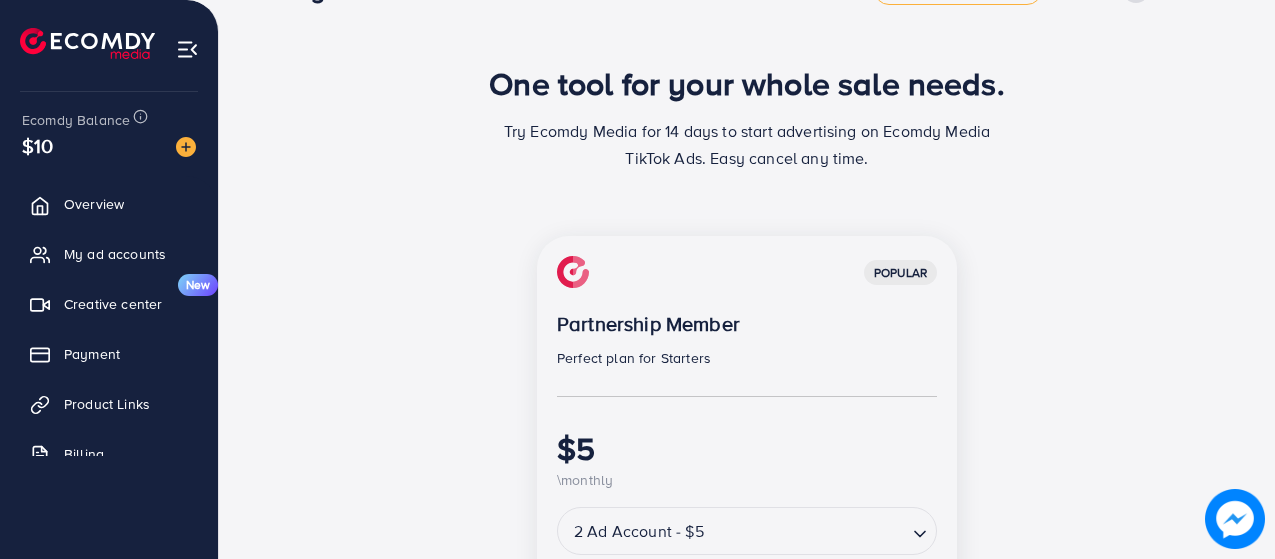 scroll, scrollTop: 0, scrollLeft: 0, axis: both 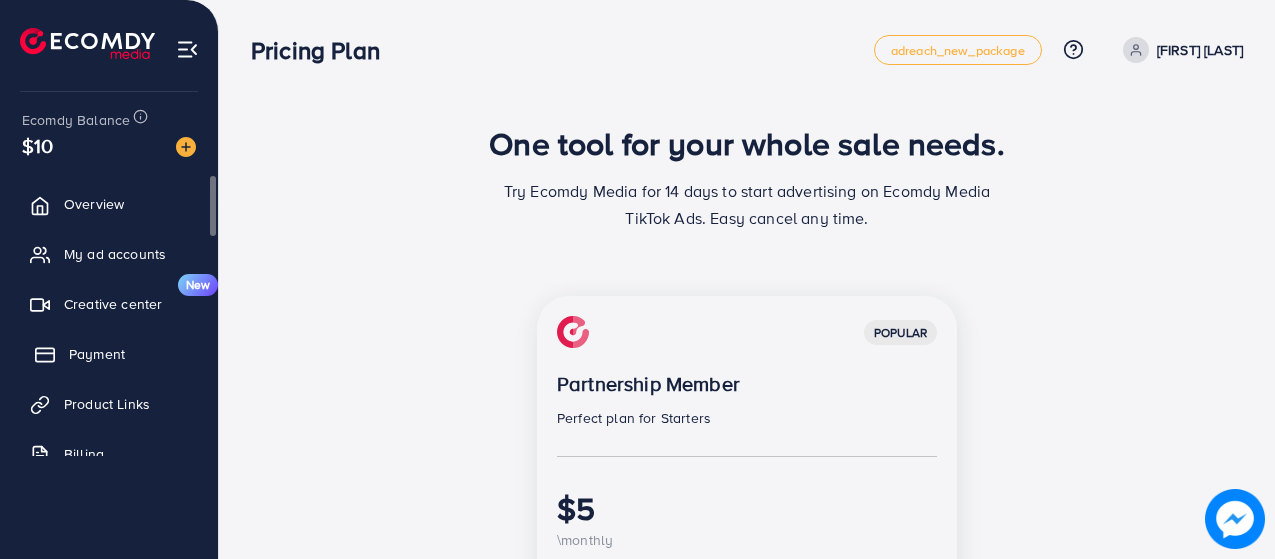 click on "Payment" at bounding box center [97, 354] 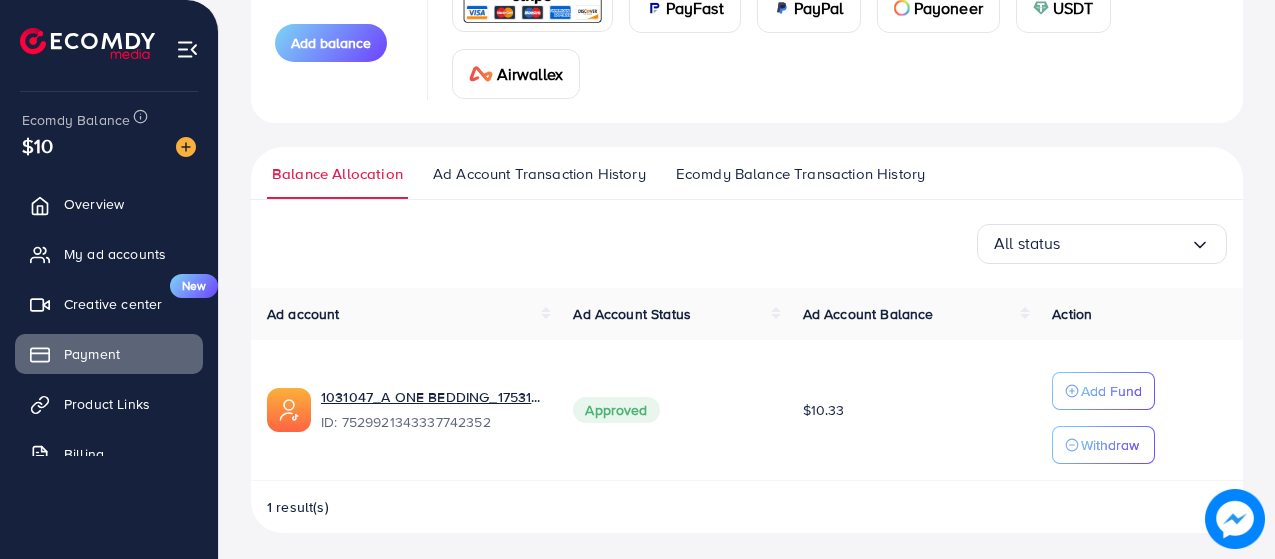 scroll, scrollTop: 326, scrollLeft: 0, axis: vertical 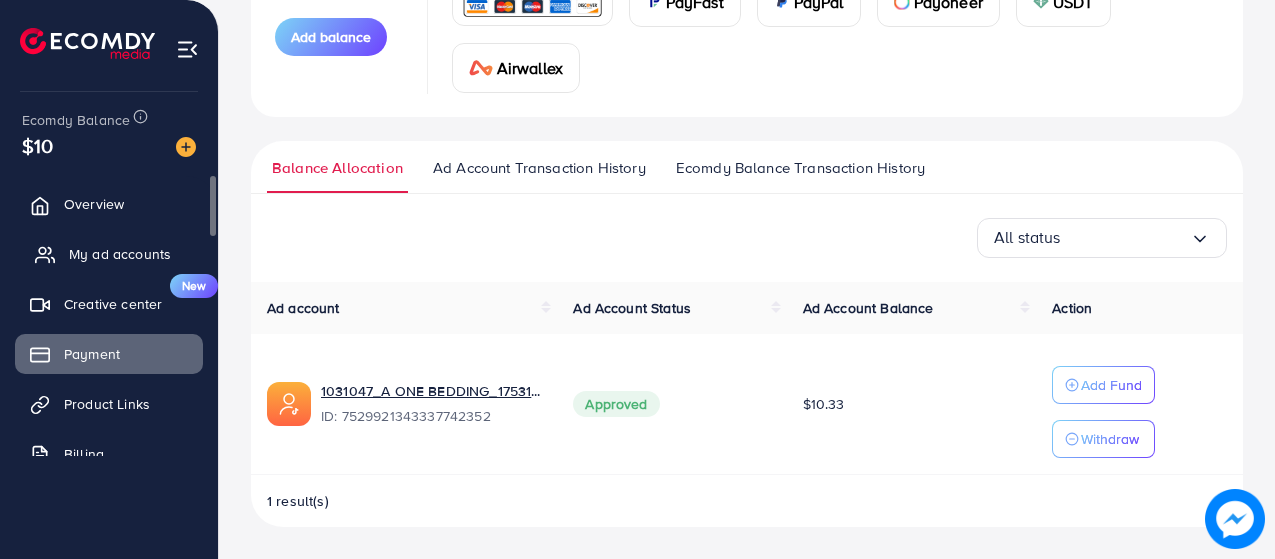 click on "My ad accounts" at bounding box center (120, 254) 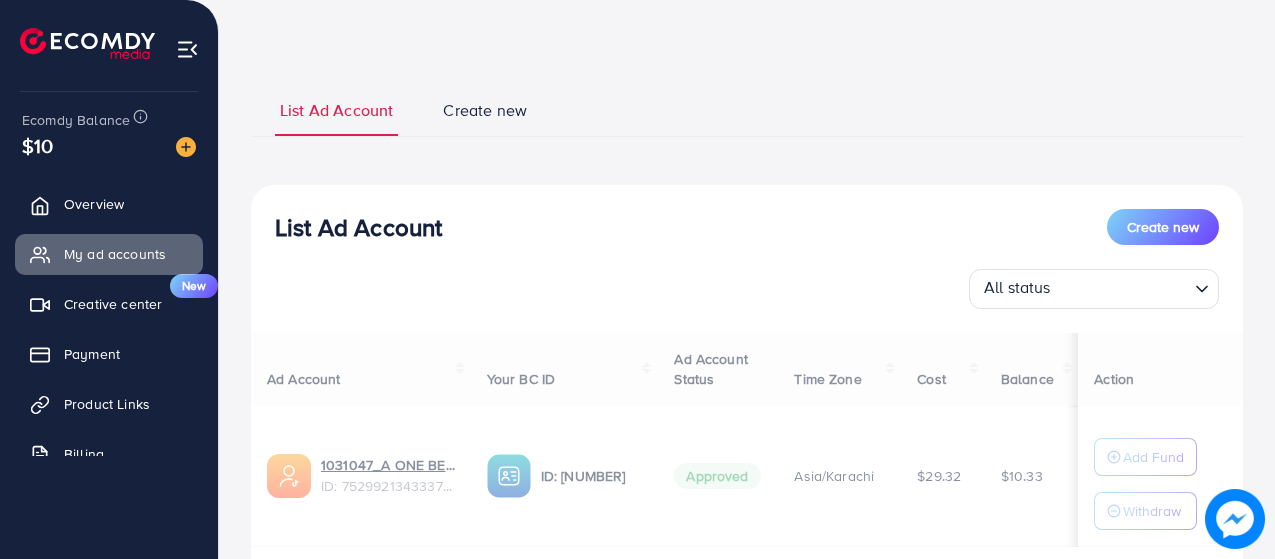 scroll, scrollTop: 197, scrollLeft: 0, axis: vertical 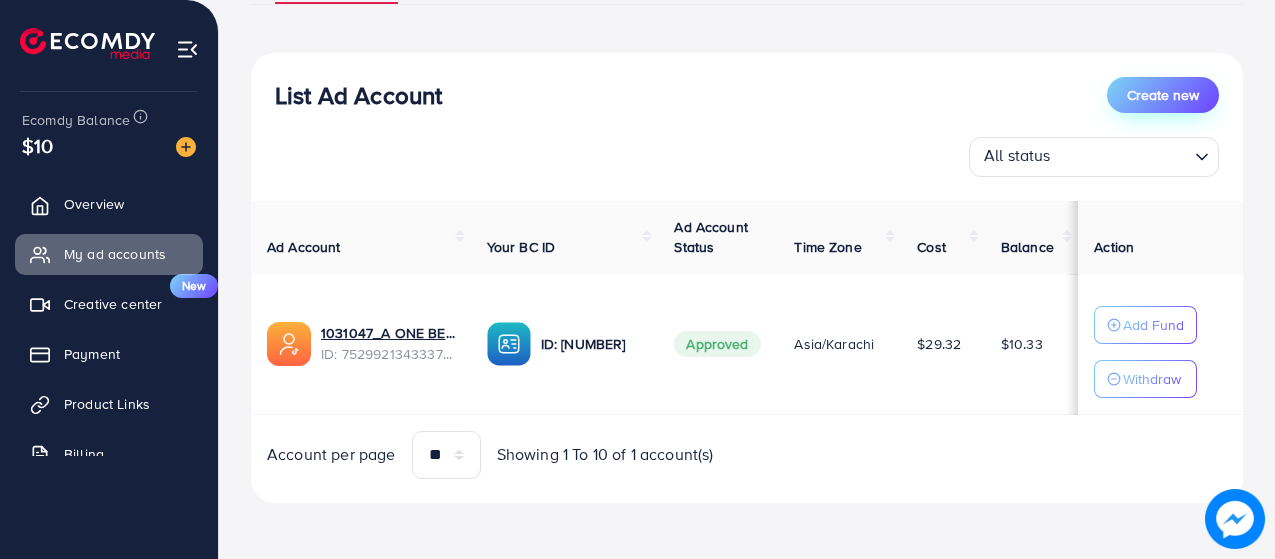 click on "Create new" at bounding box center (1163, 95) 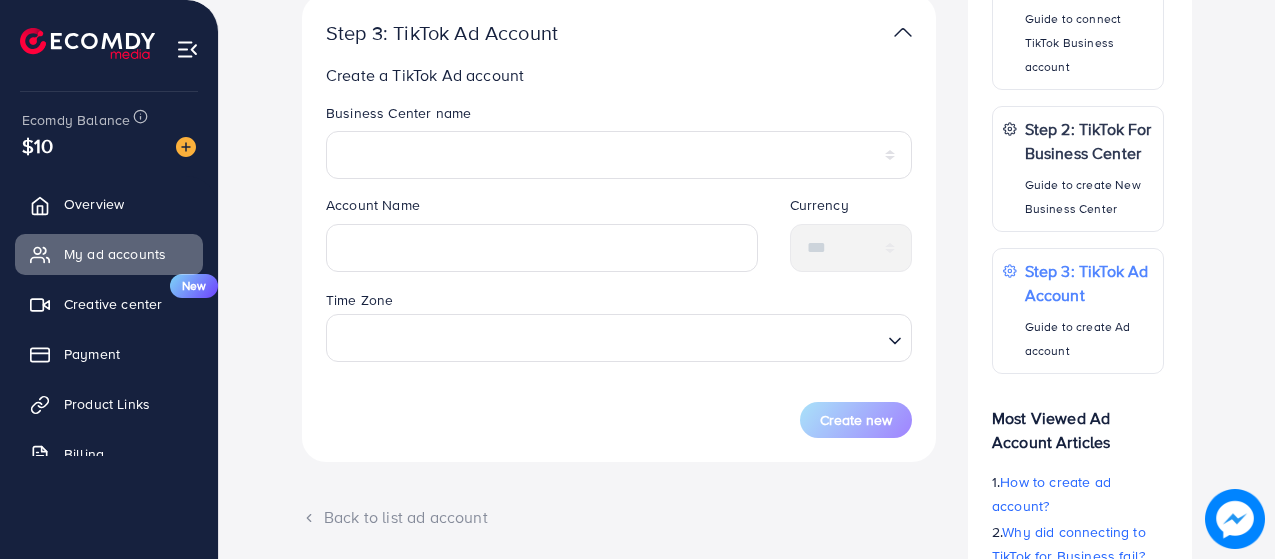 scroll, scrollTop: 391, scrollLeft: 0, axis: vertical 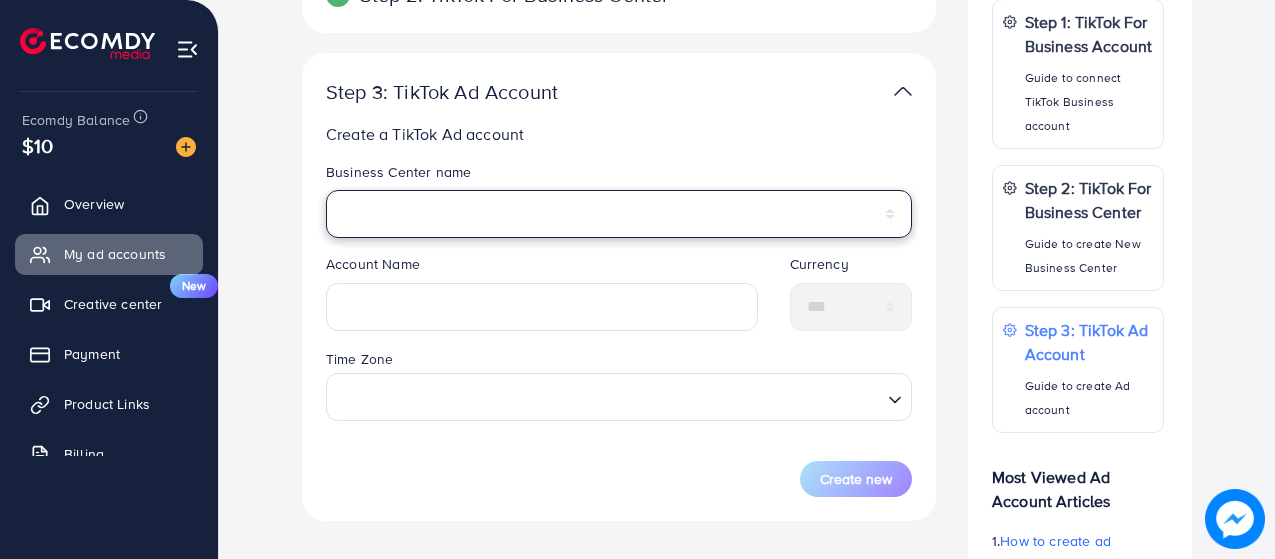 click on "**********" at bounding box center (619, 214) 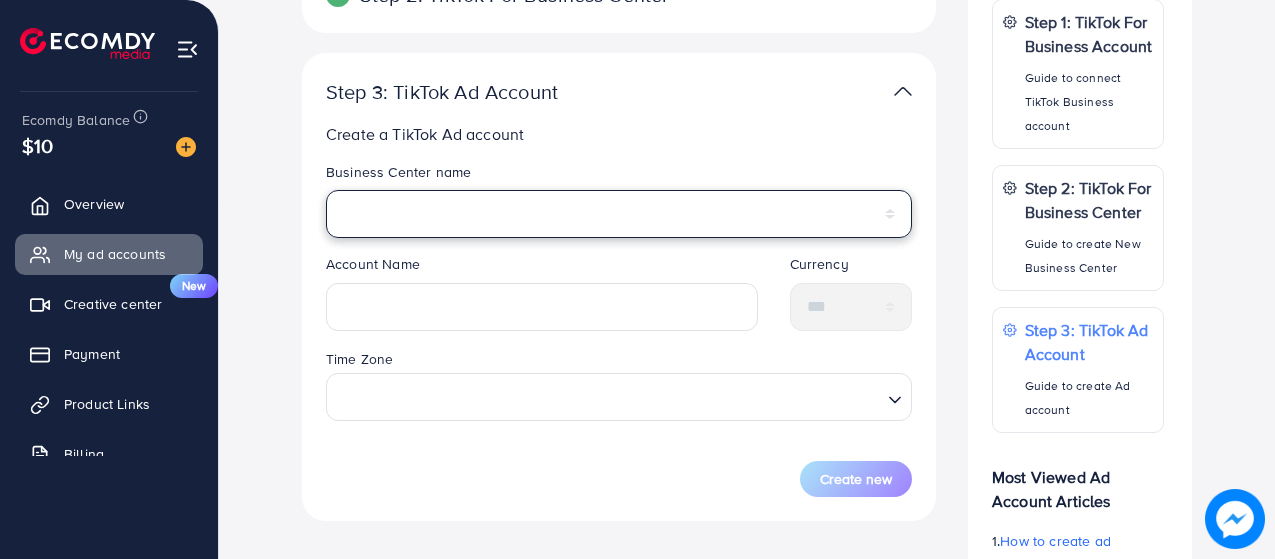 select on "**********" 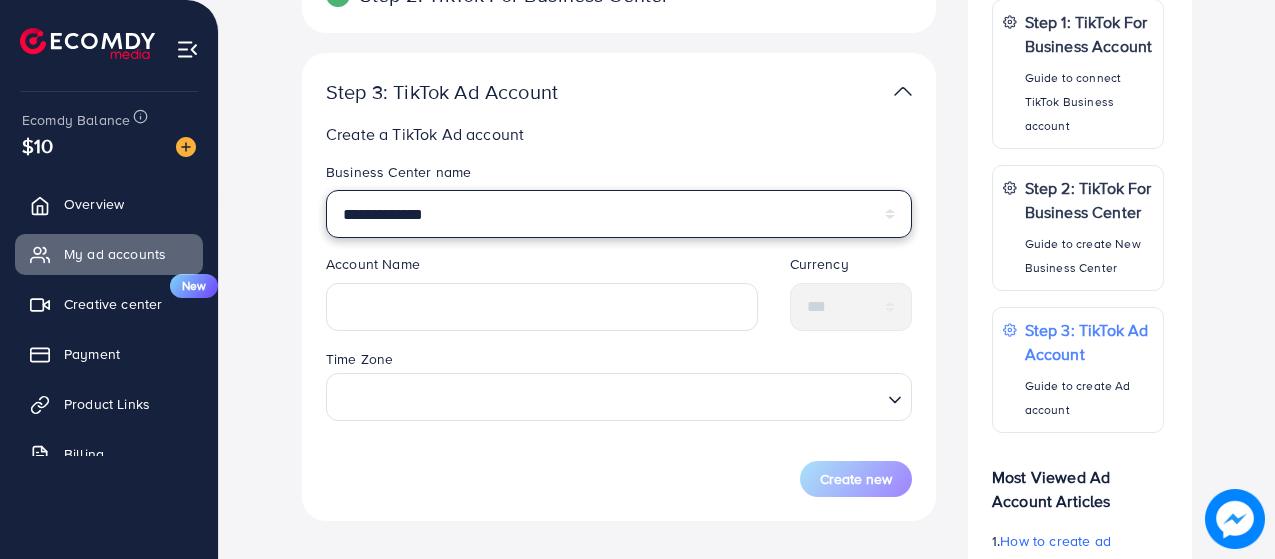 click on "**********" at bounding box center [619, 214] 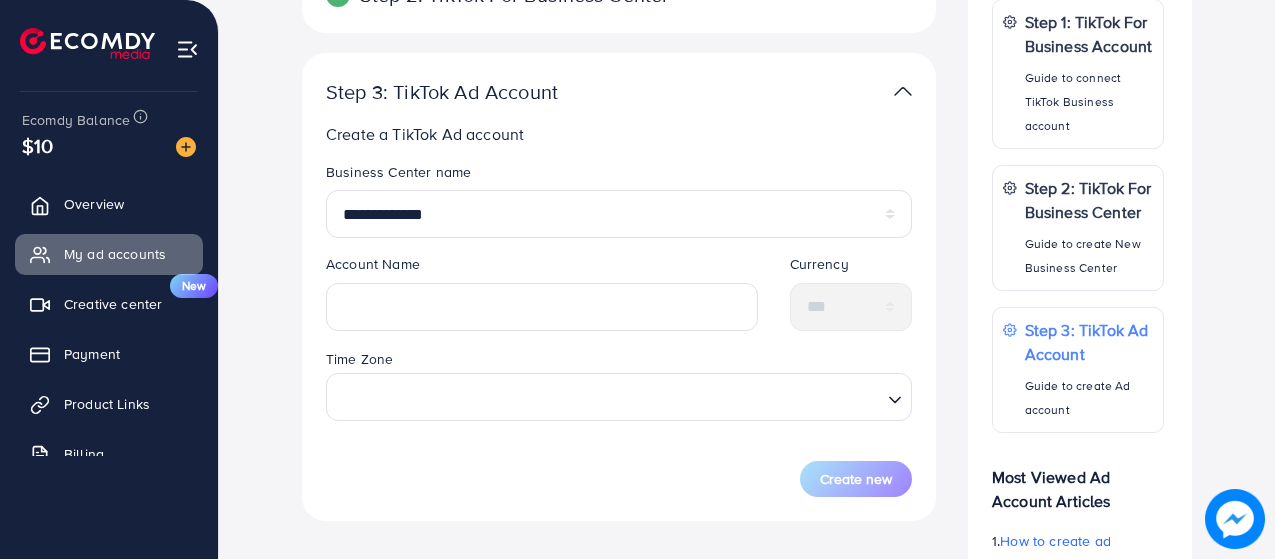 click on "**********" at bounding box center (619, 208) 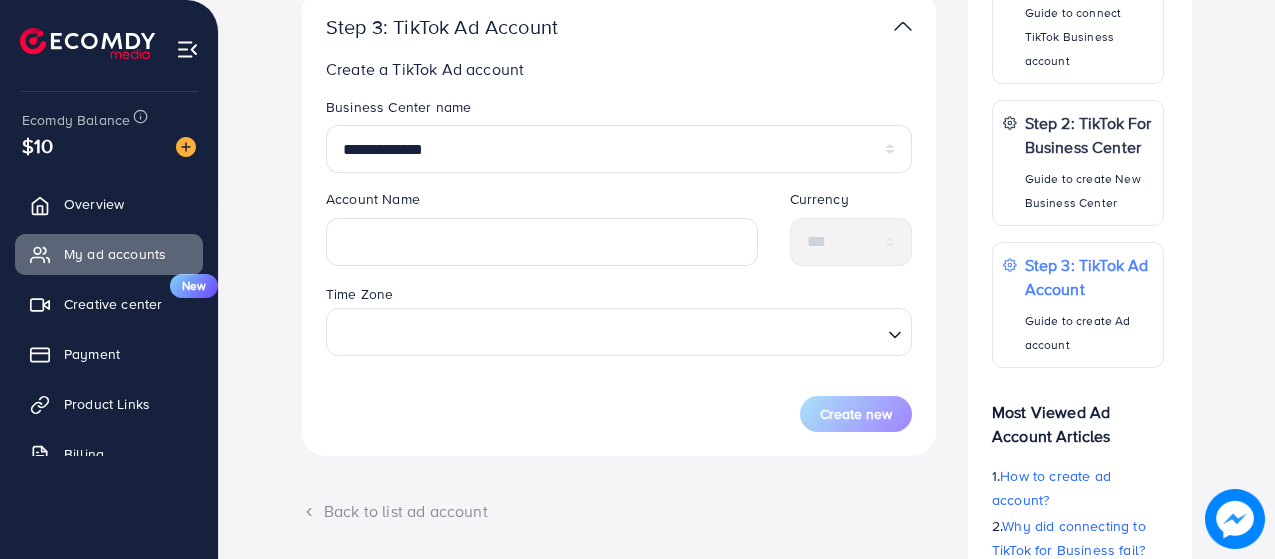 scroll, scrollTop: 491, scrollLeft: 0, axis: vertical 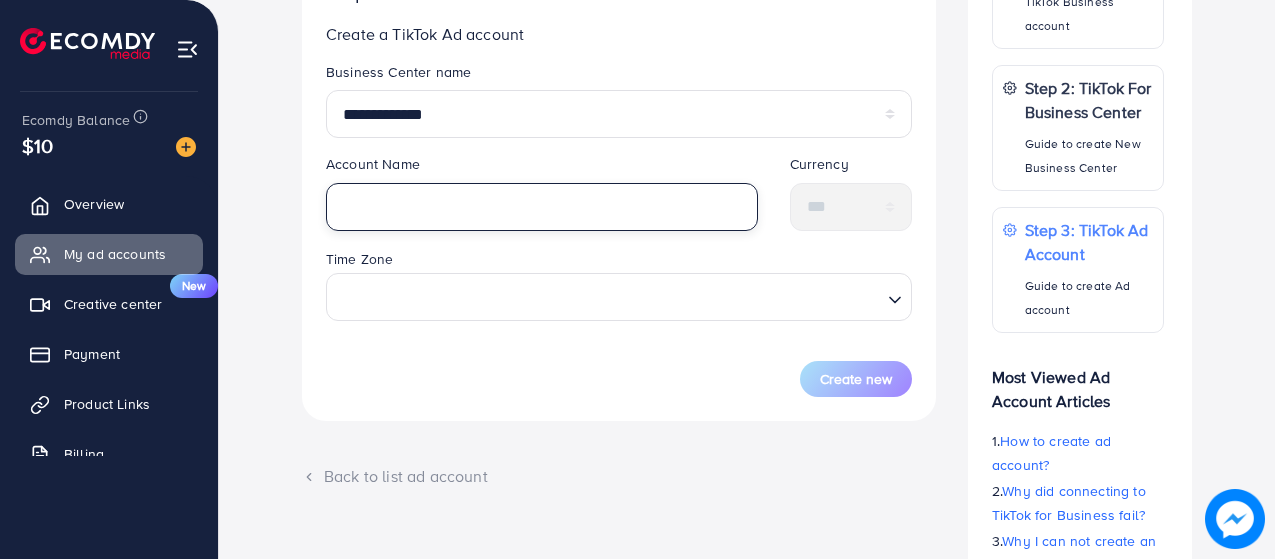 click at bounding box center [542, 207] 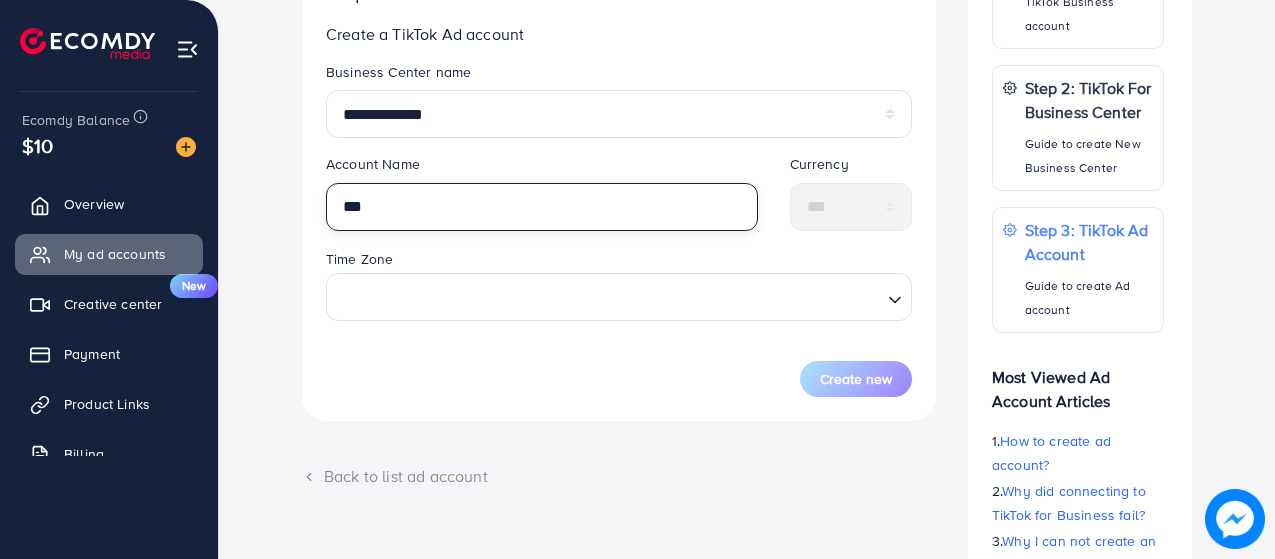type on "***" 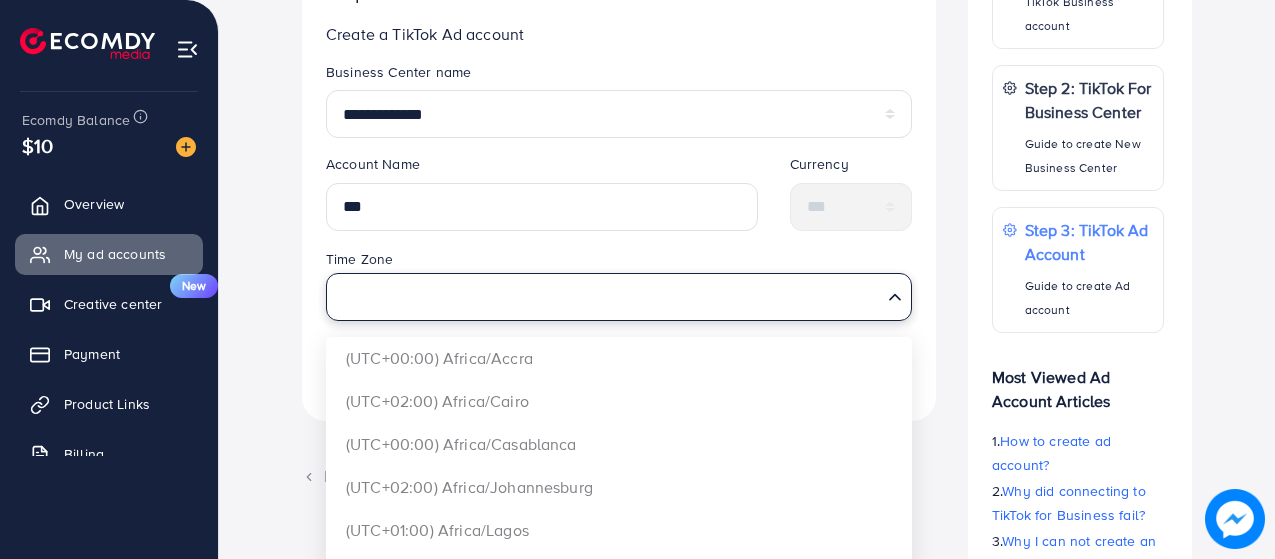 click at bounding box center (607, 297) 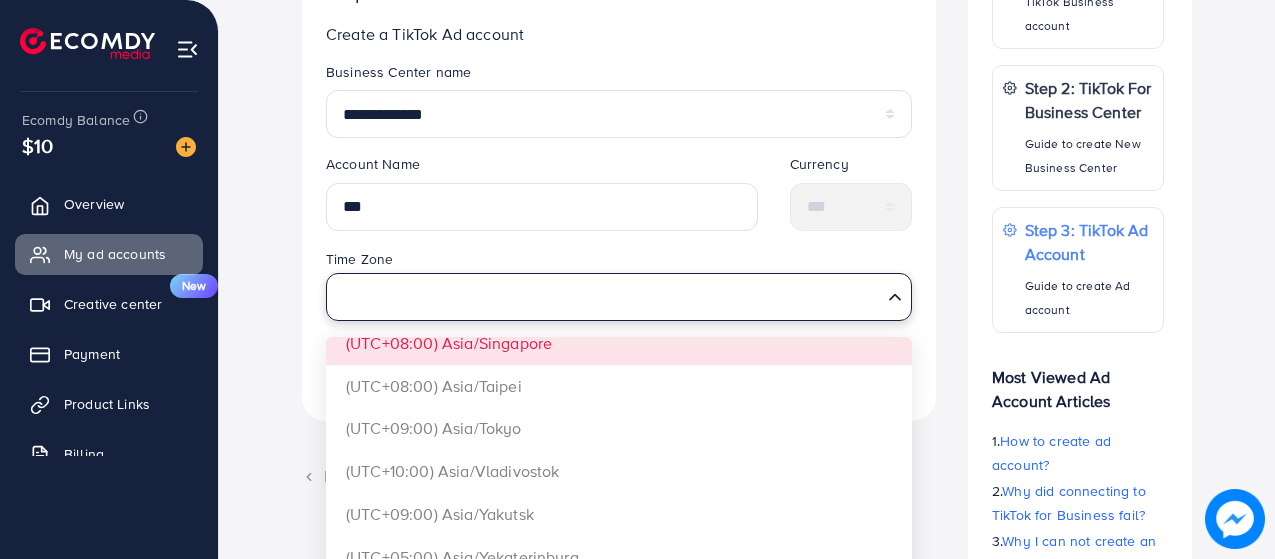 scroll, scrollTop: 3685, scrollLeft: 0, axis: vertical 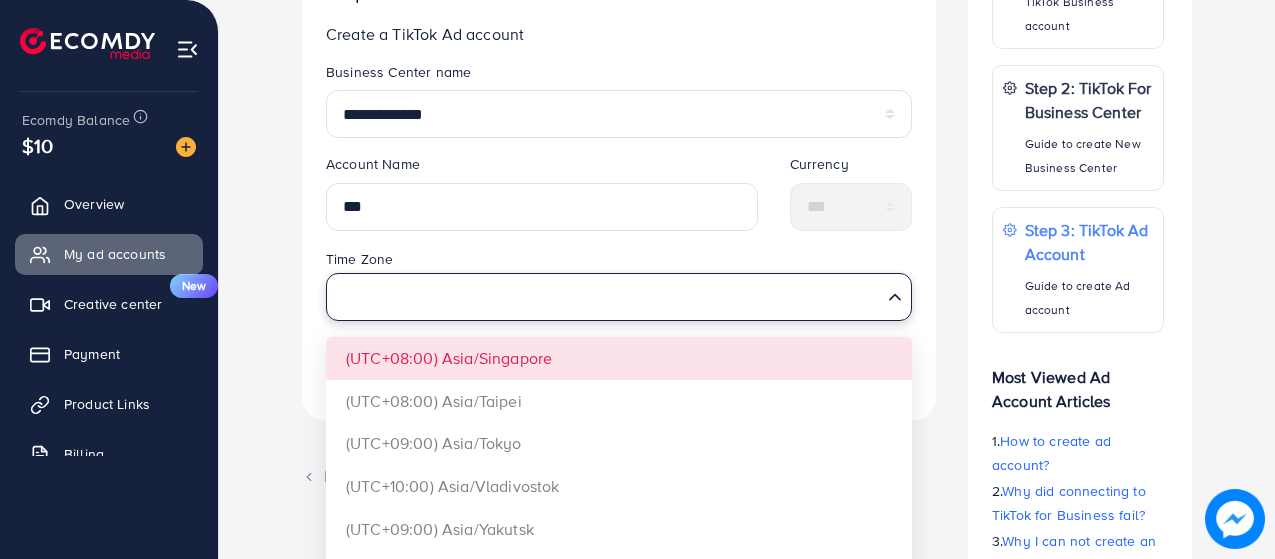 type on "*" 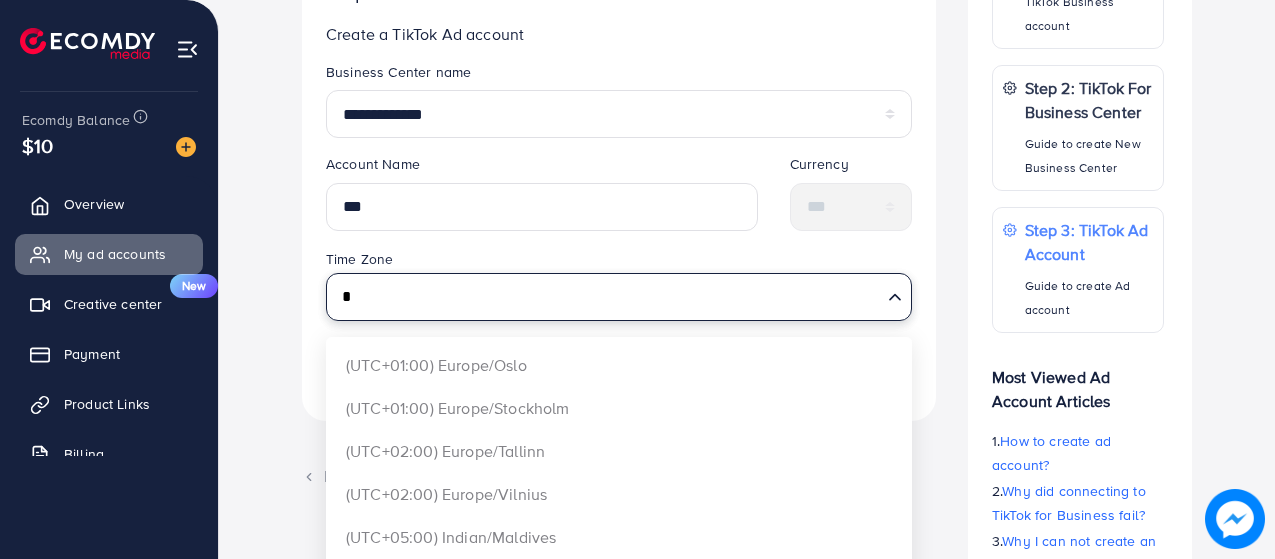 scroll, scrollTop: 0, scrollLeft: 0, axis: both 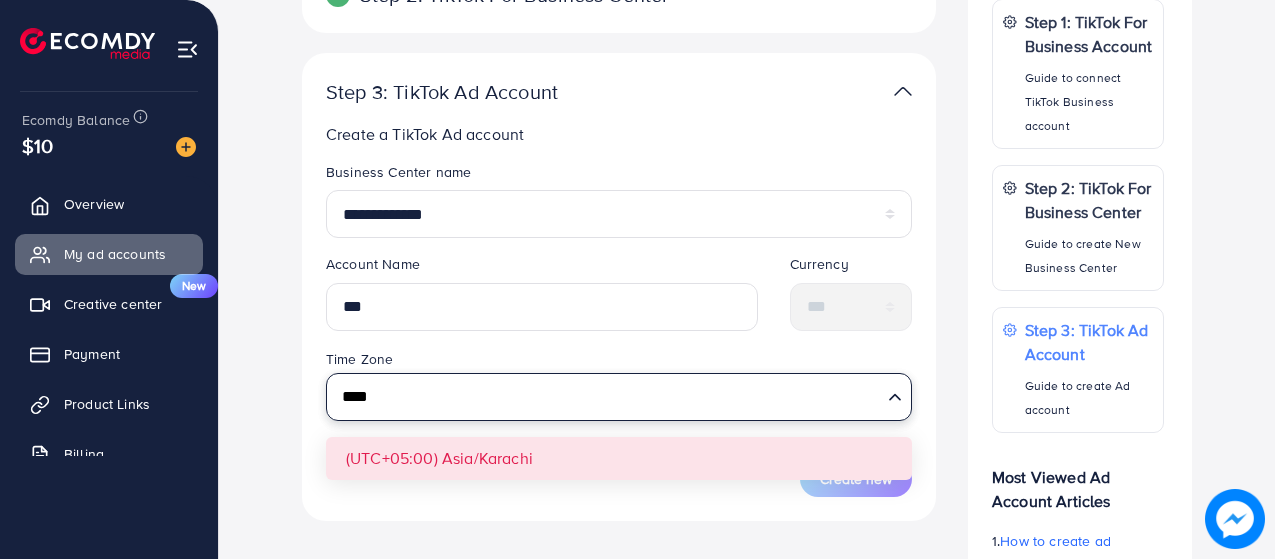 type on "****" 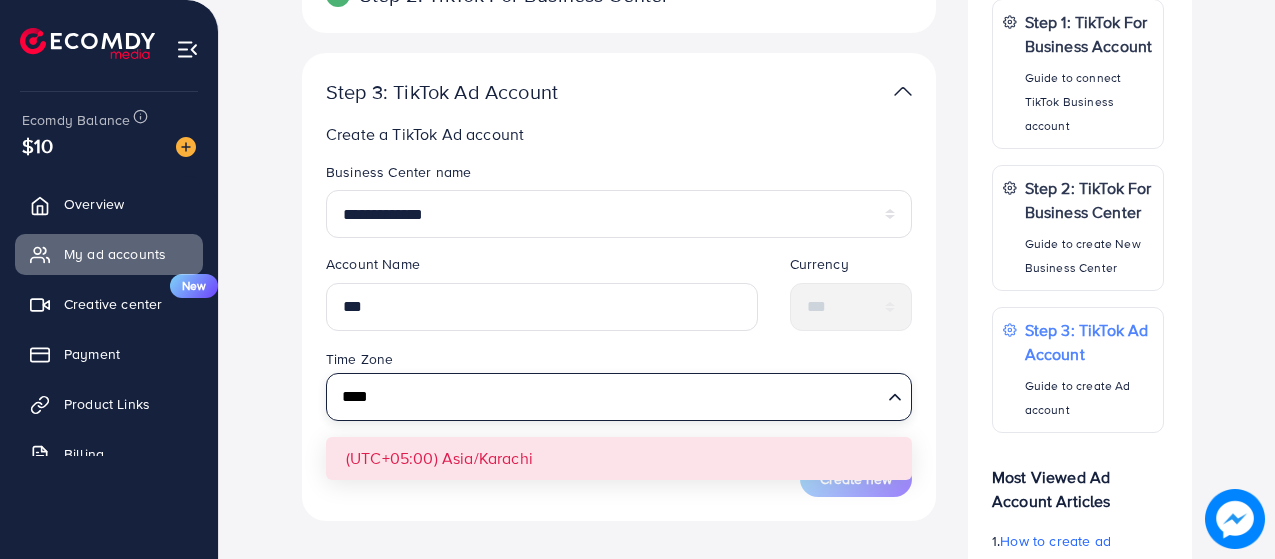 type 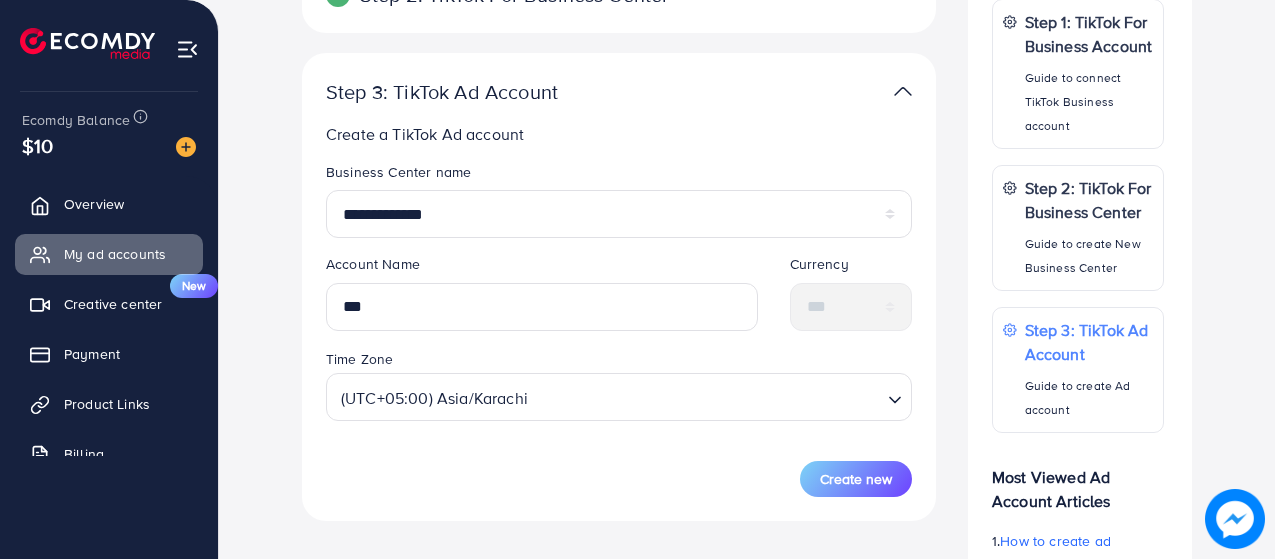 click on "**********" at bounding box center [619, 329] 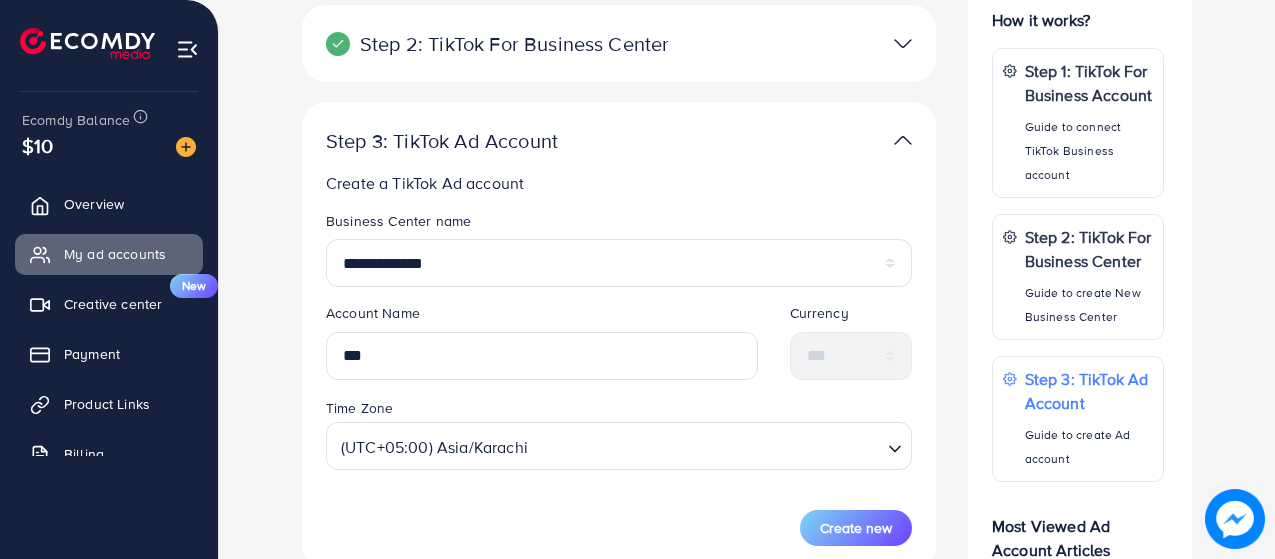 scroll, scrollTop: 391, scrollLeft: 0, axis: vertical 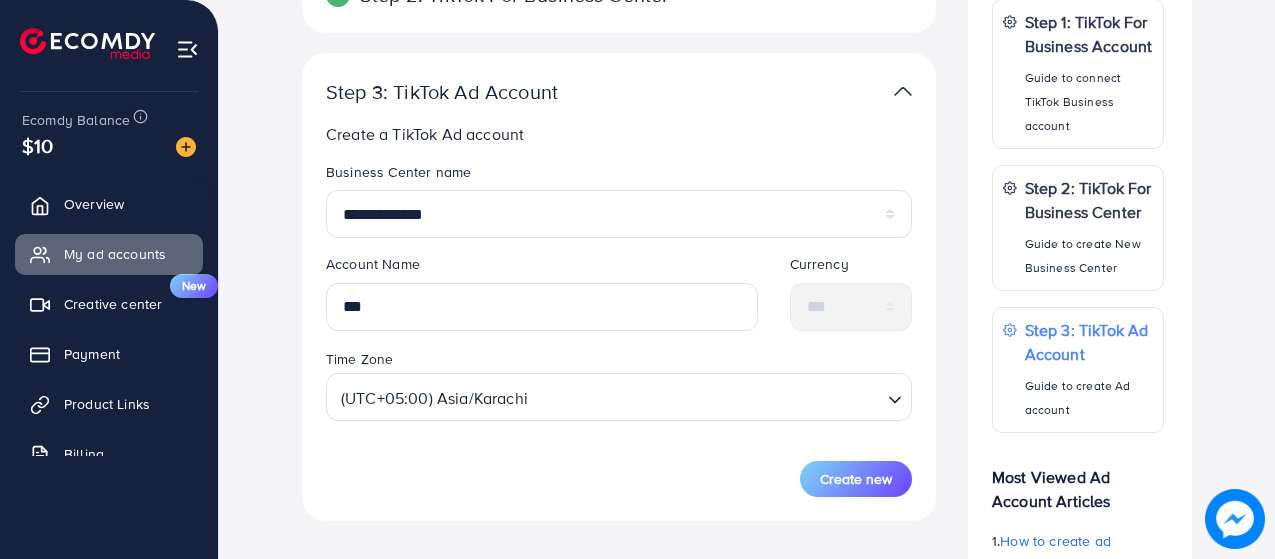 click on "**********" at bounding box center (619, 287) 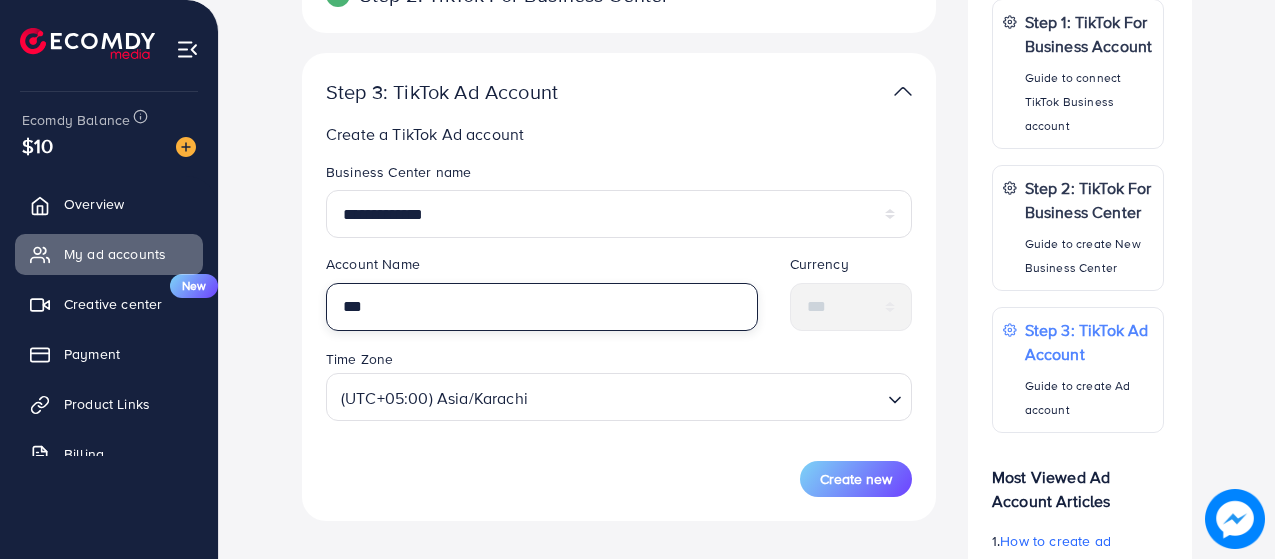 click on "***" at bounding box center [542, 307] 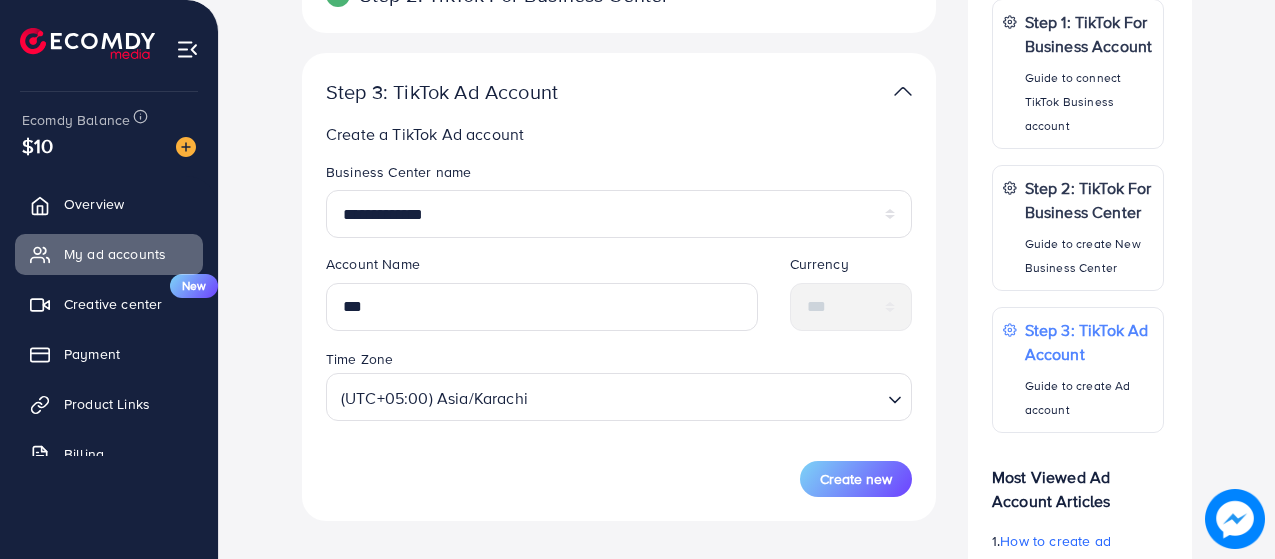 click on "Create new" at bounding box center (619, 479) 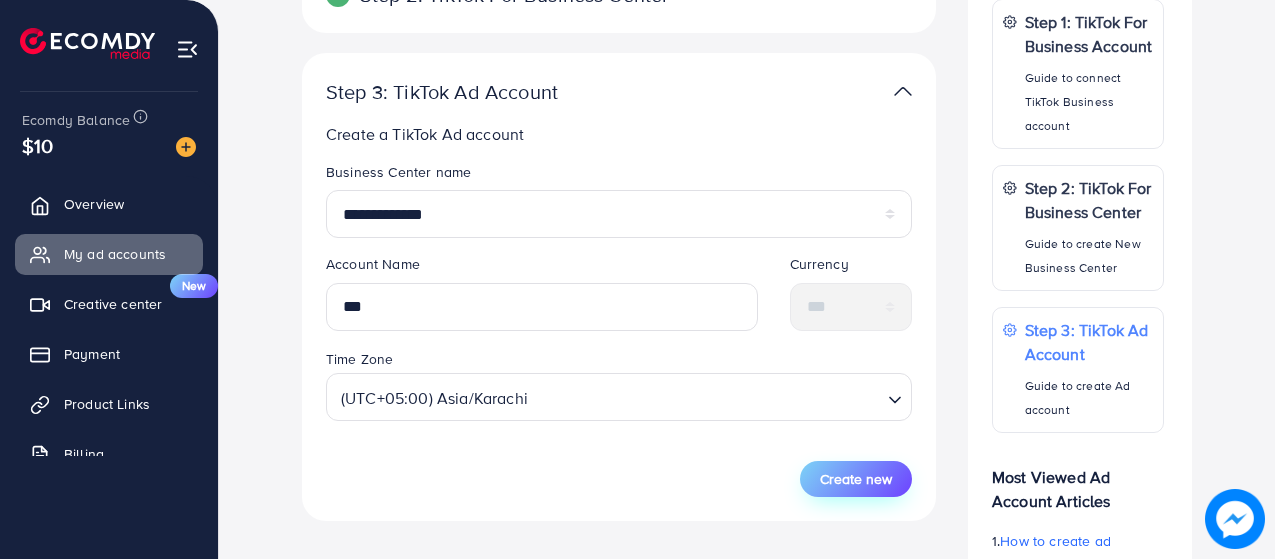 click on "Create new" at bounding box center [856, 479] 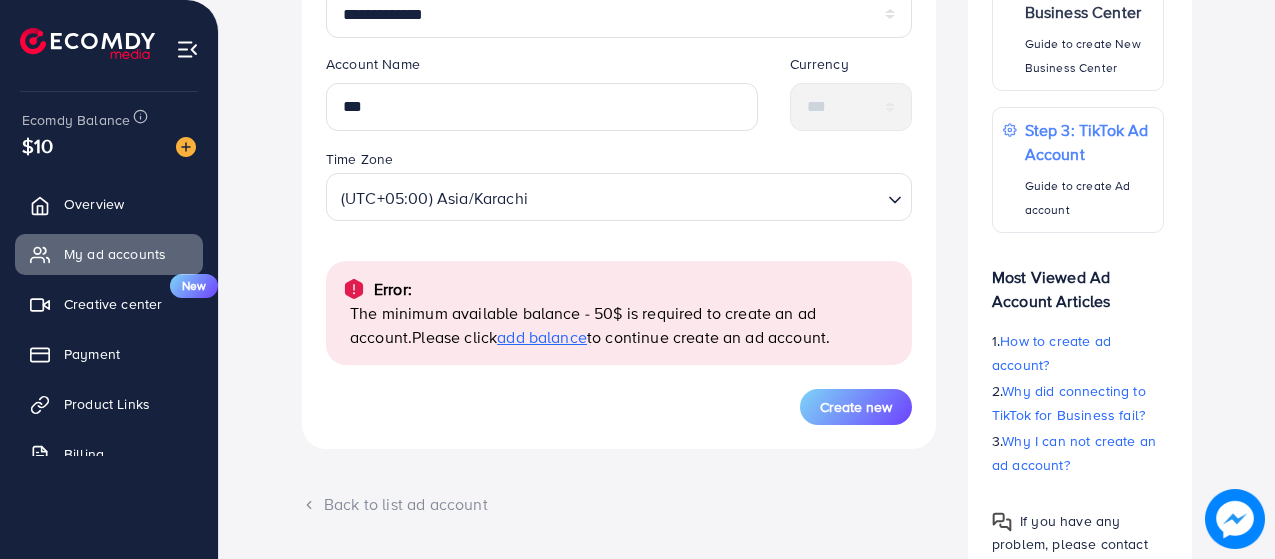 scroll, scrollTop: 691, scrollLeft: 0, axis: vertical 